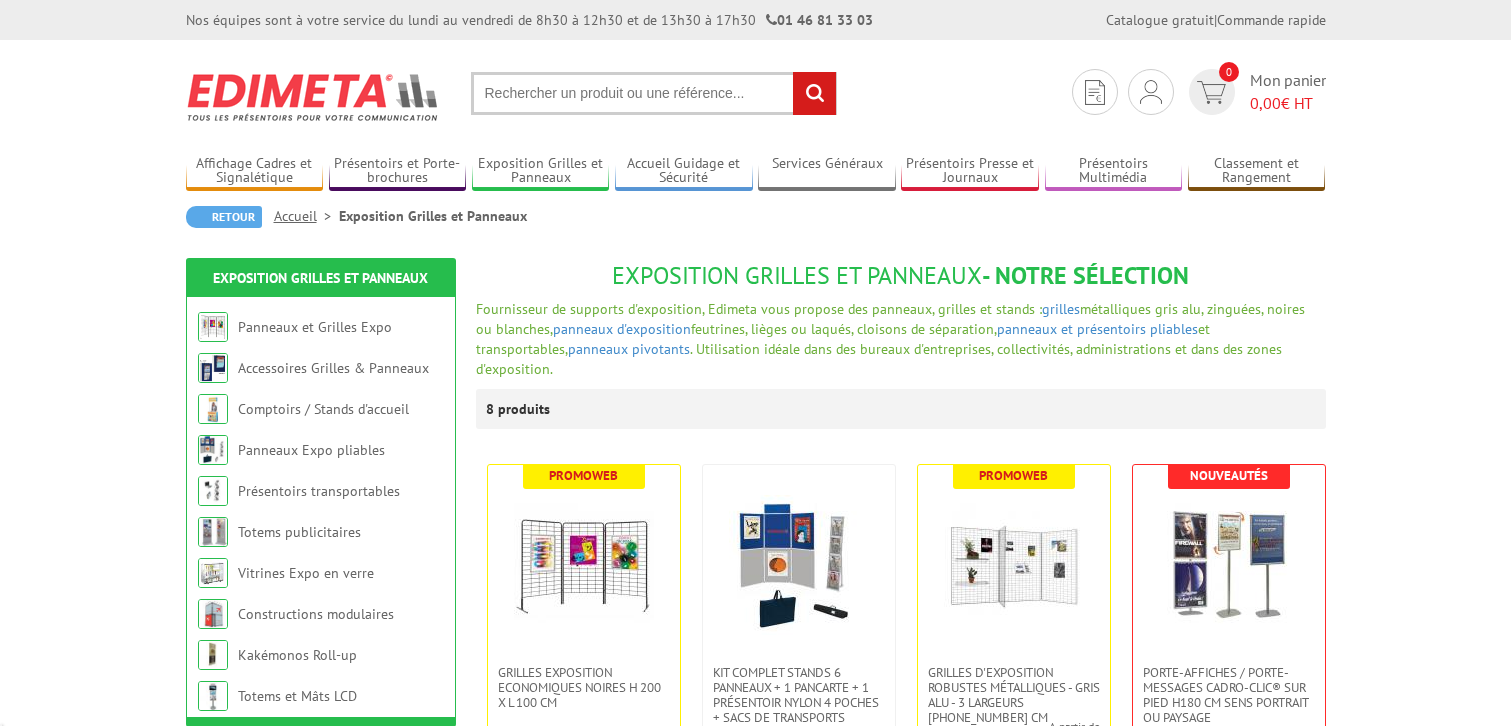 scroll, scrollTop: 0, scrollLeft: 0, axis: both 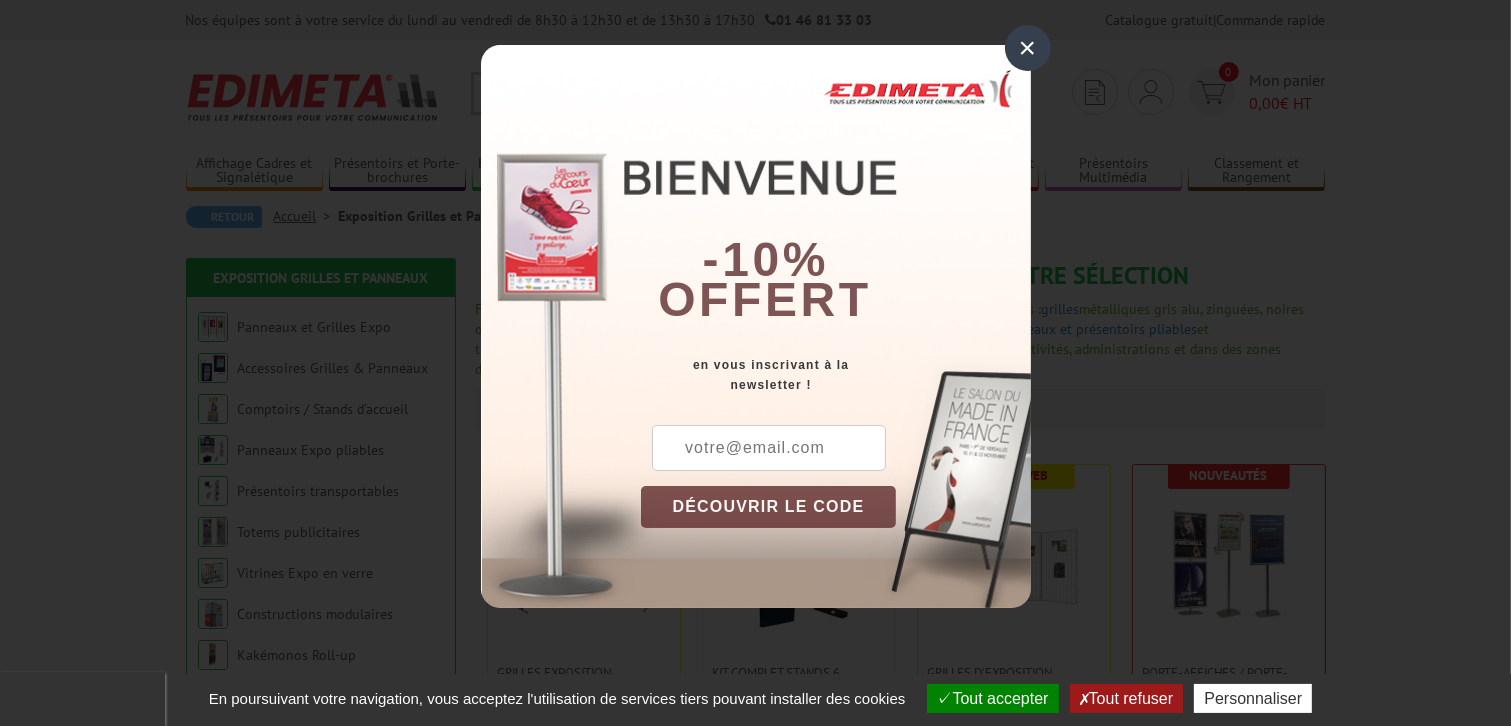 click on "×" at bounding box center (1028, 48) 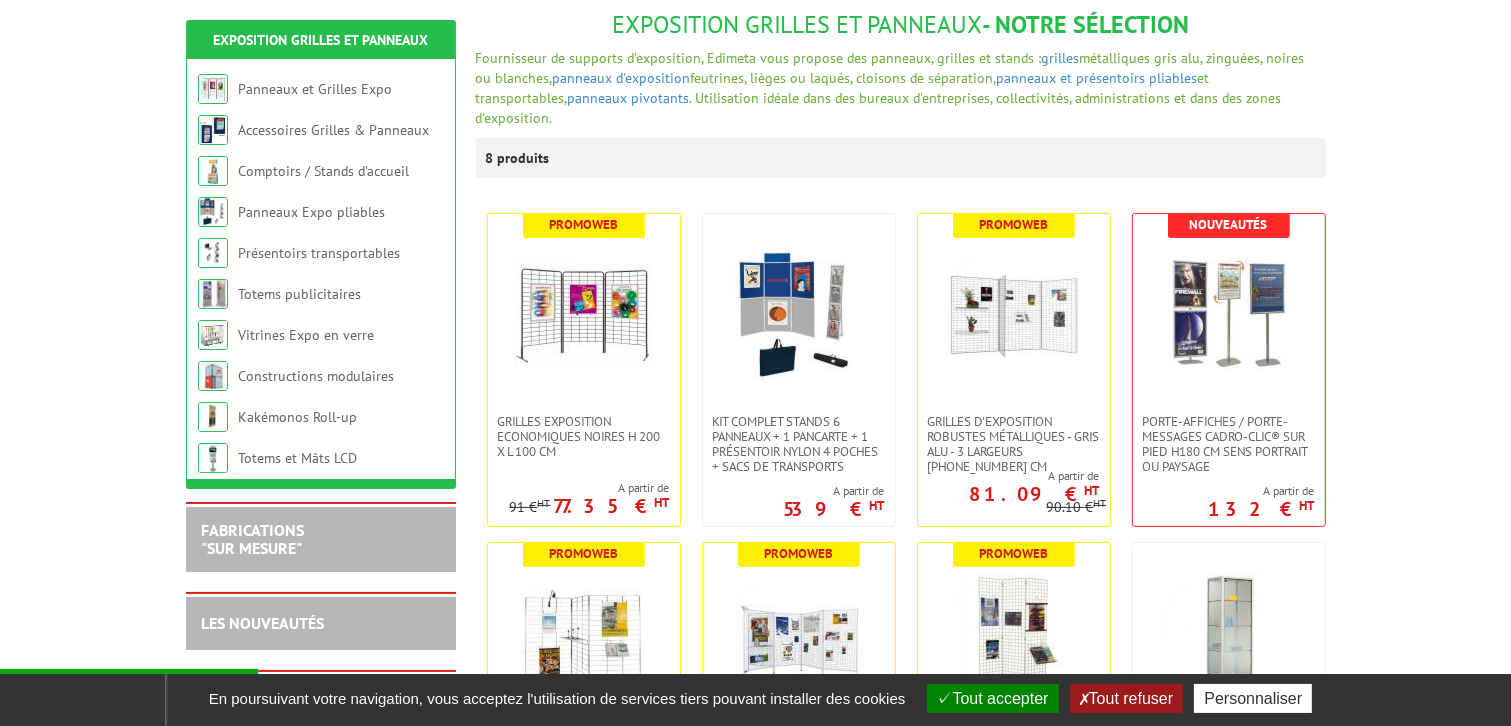 scroll, scrollTop: 300, scrollLeft: 0, axis: vertical 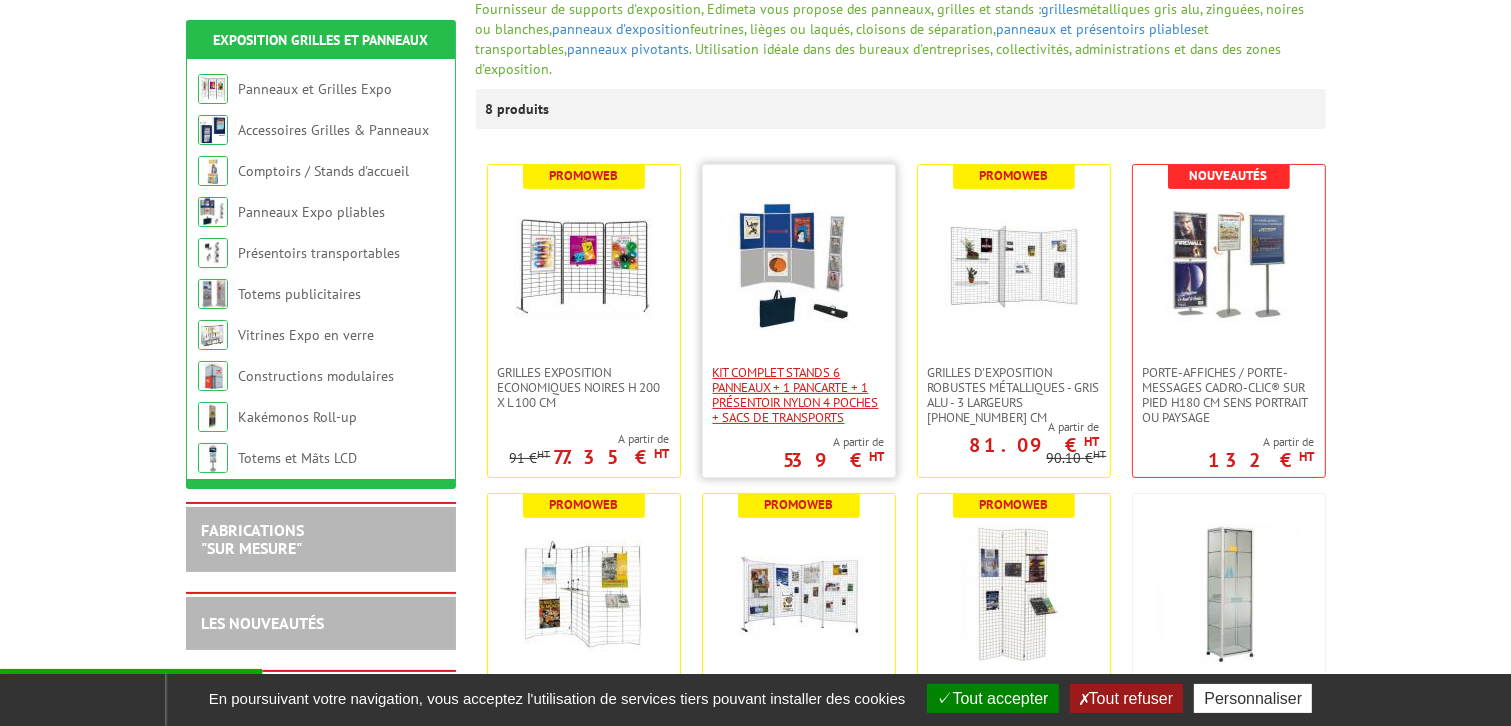 click on "Kit complet stands 6 panneaux + 1 pancarte + 1 présentoir nylon 4 poches + sacs de transports" at bounding box center (799, 395) 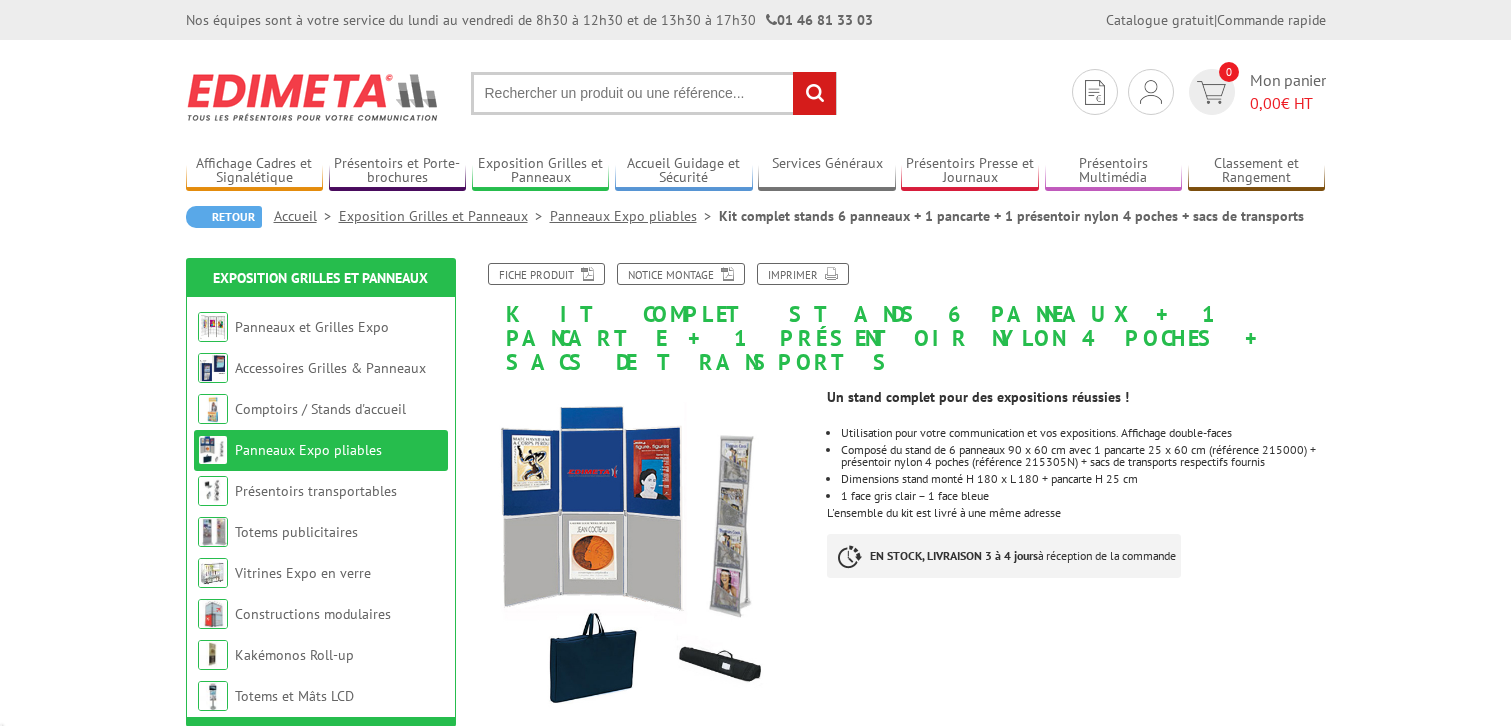 scroll, scrollTop: 0, scrollLeft: 0, axis: both 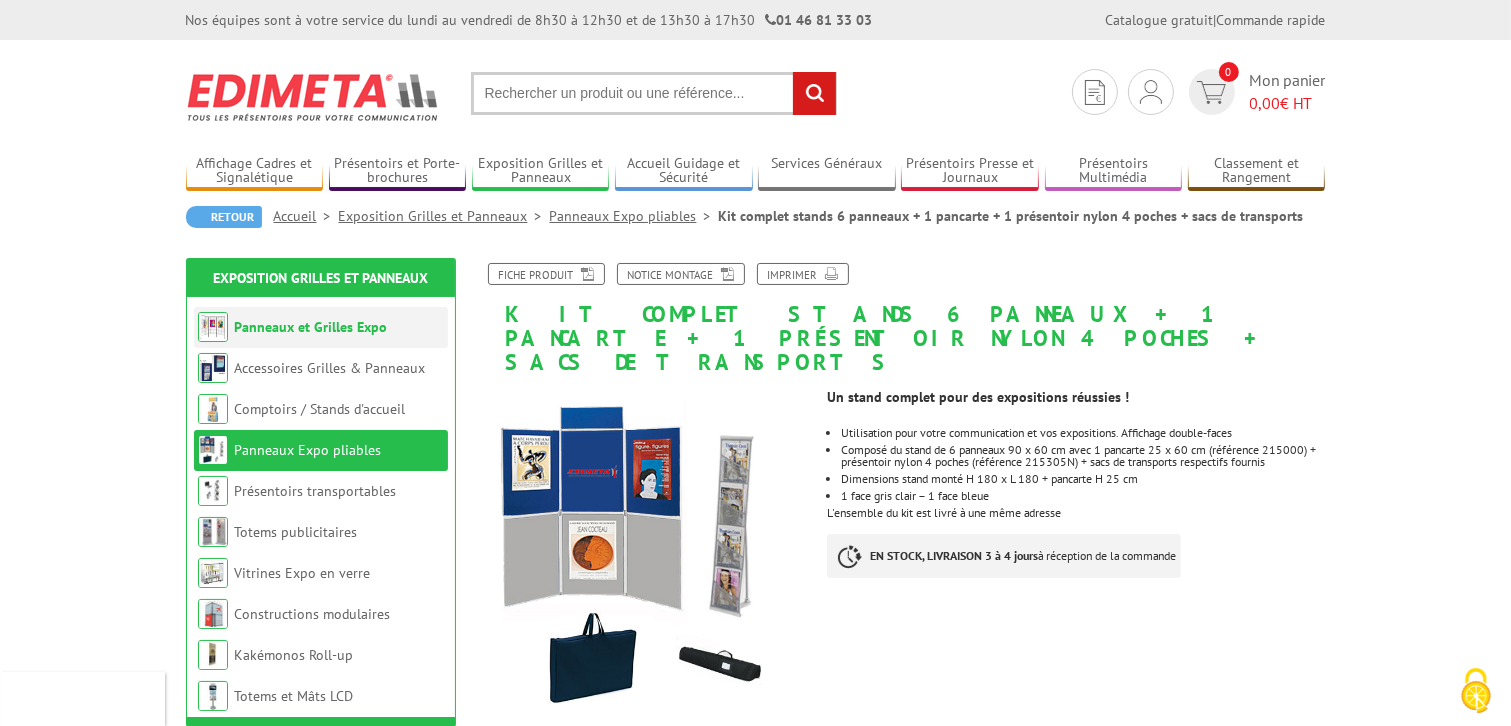 click on "Panneaux et Grilles Expo" at bounding box center (311, 327) 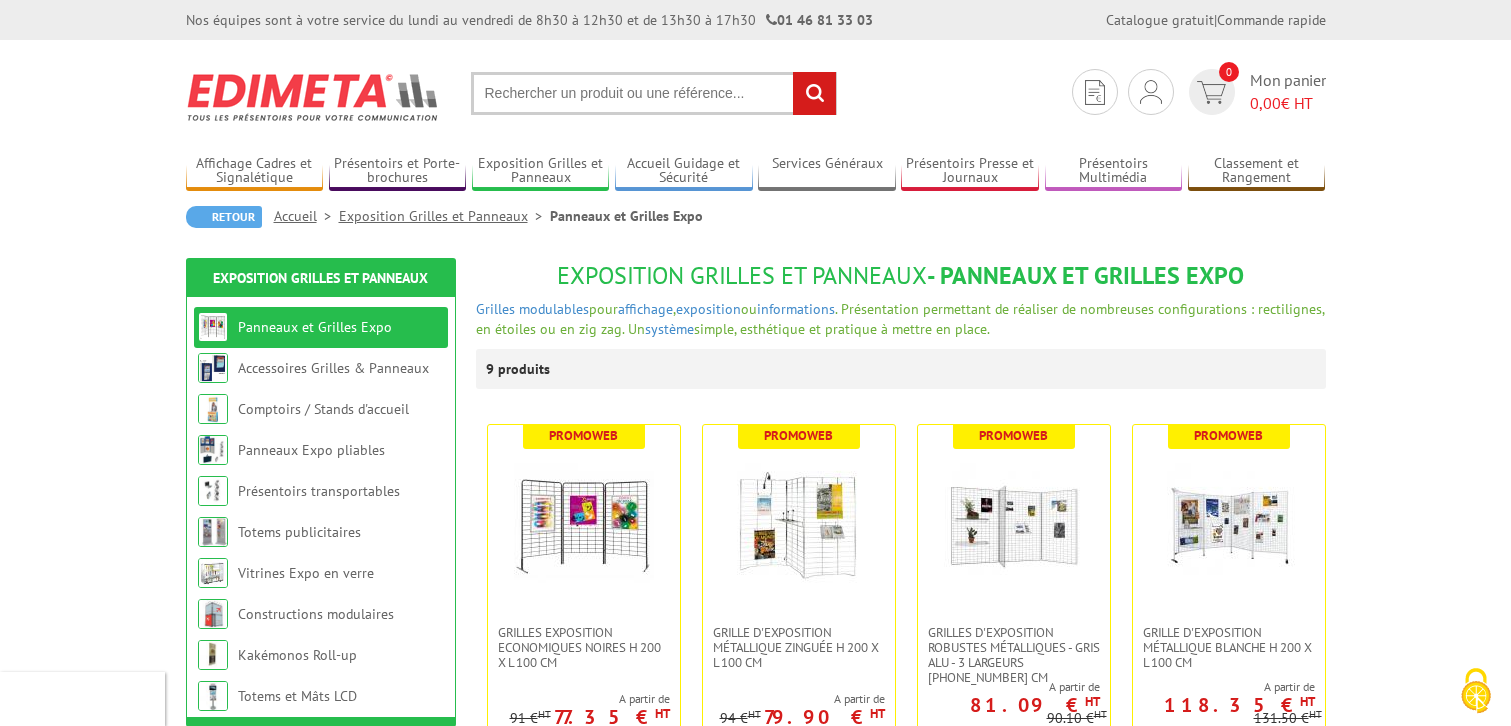 scroll, scrollTop: 0, scrollLeft: 0, axis: both 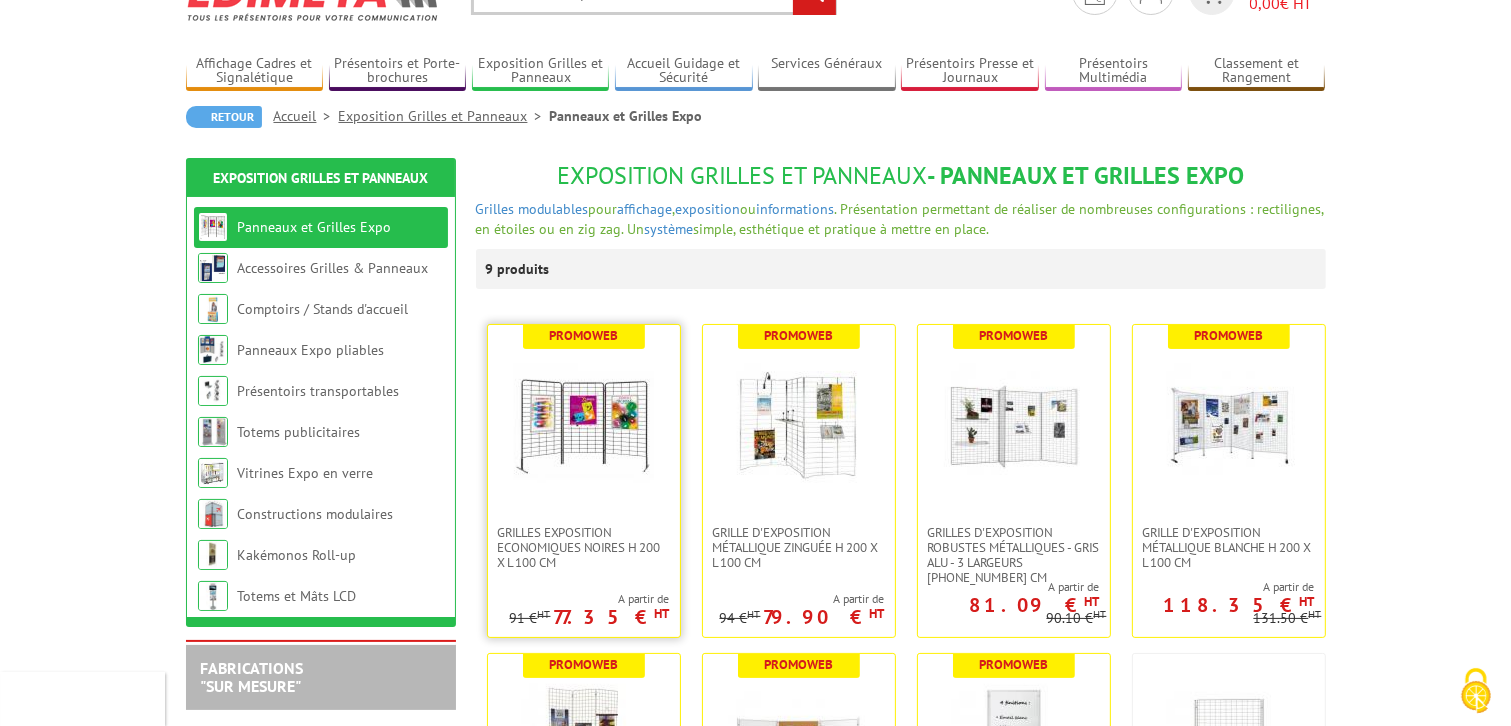 click at bounding box center [584, 425] 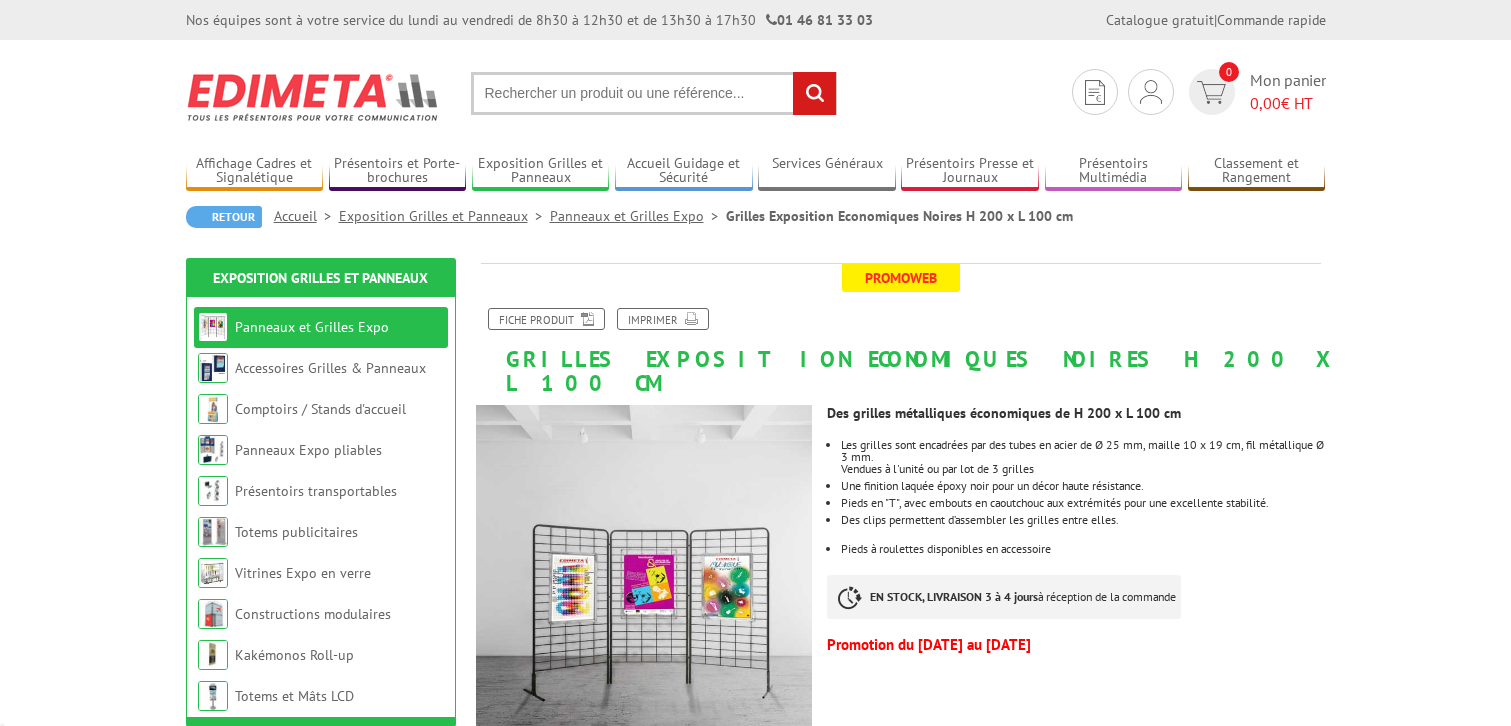 scroll, scrollTop: 0, scrollLeft: 0, axis: both 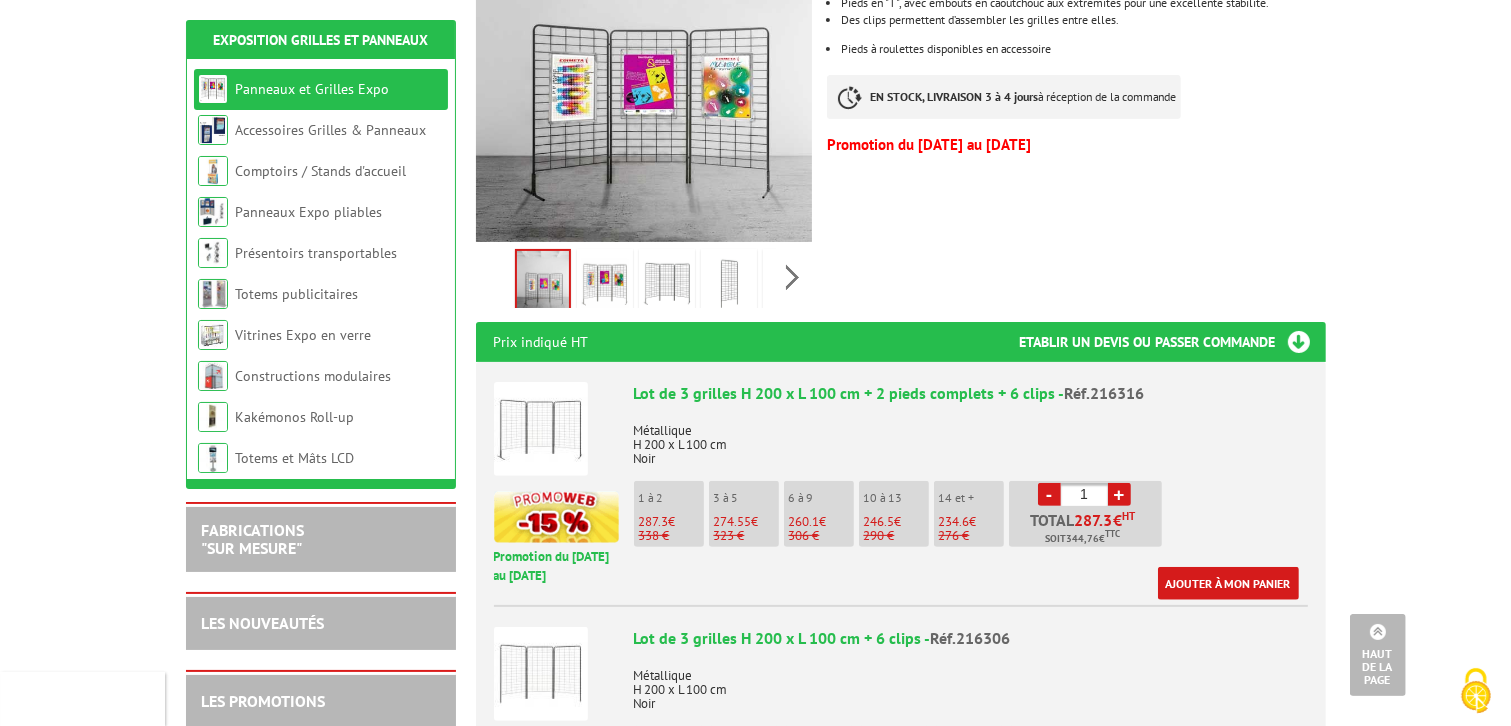 click on "+" at bounding box center (1119, 494) 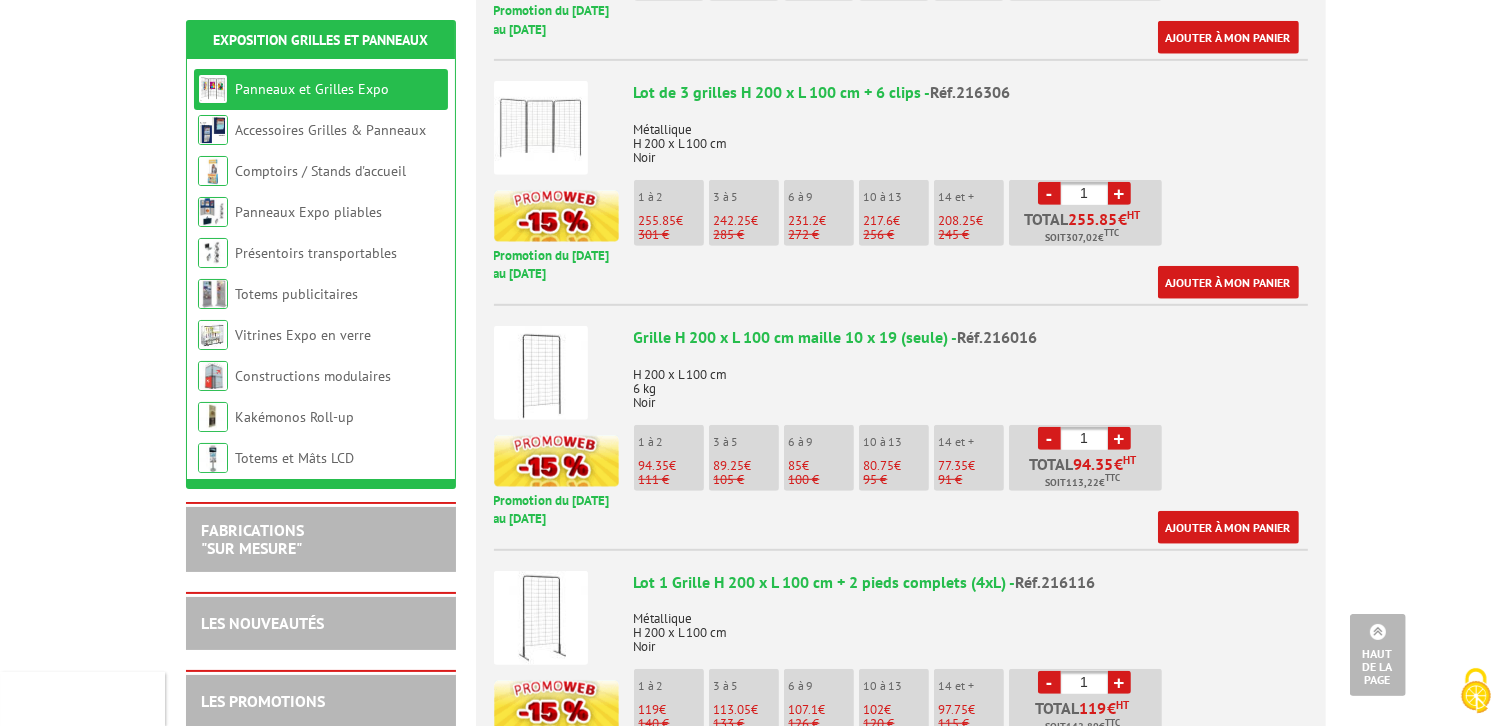 scroll, scrollTop: 1000, scrollLeft: 0, axis: vertical 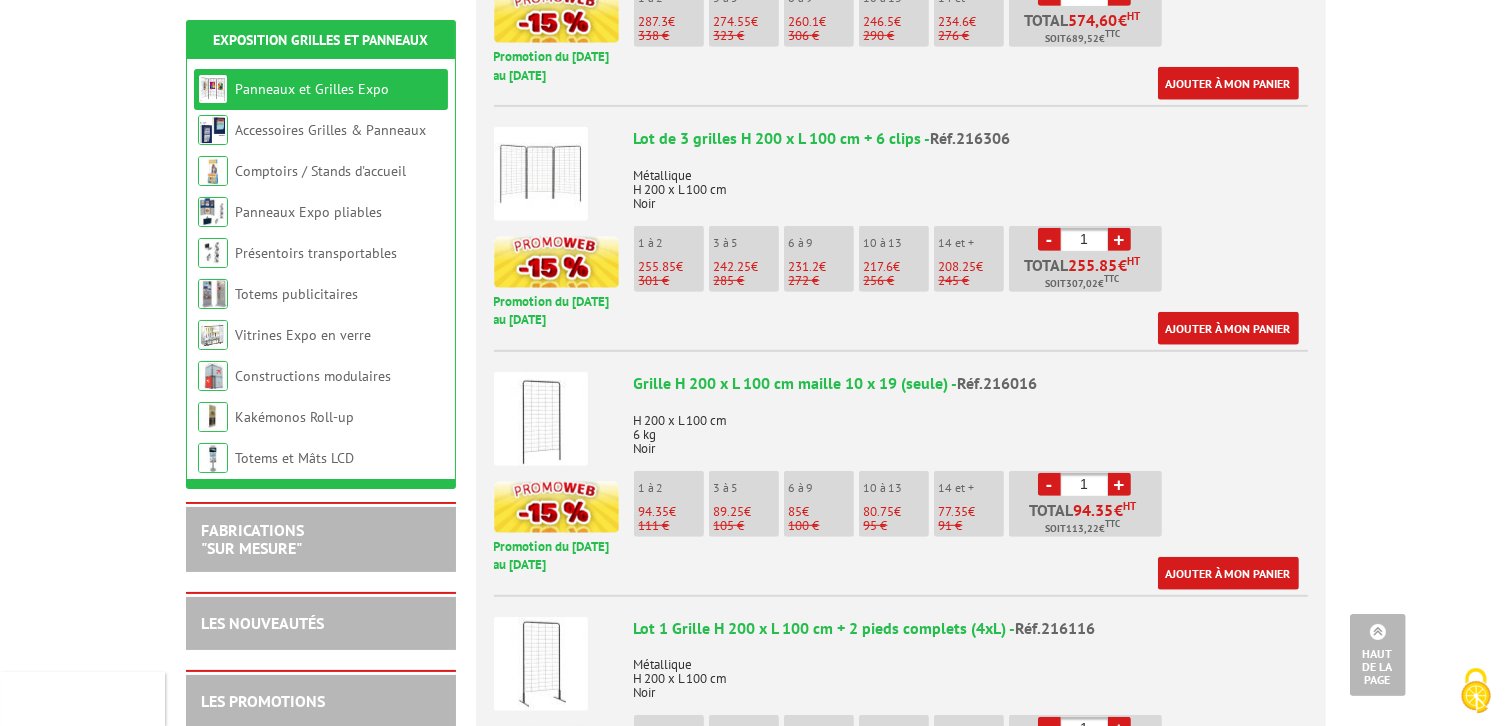 click on "+" at bounding box center [1119, 239] 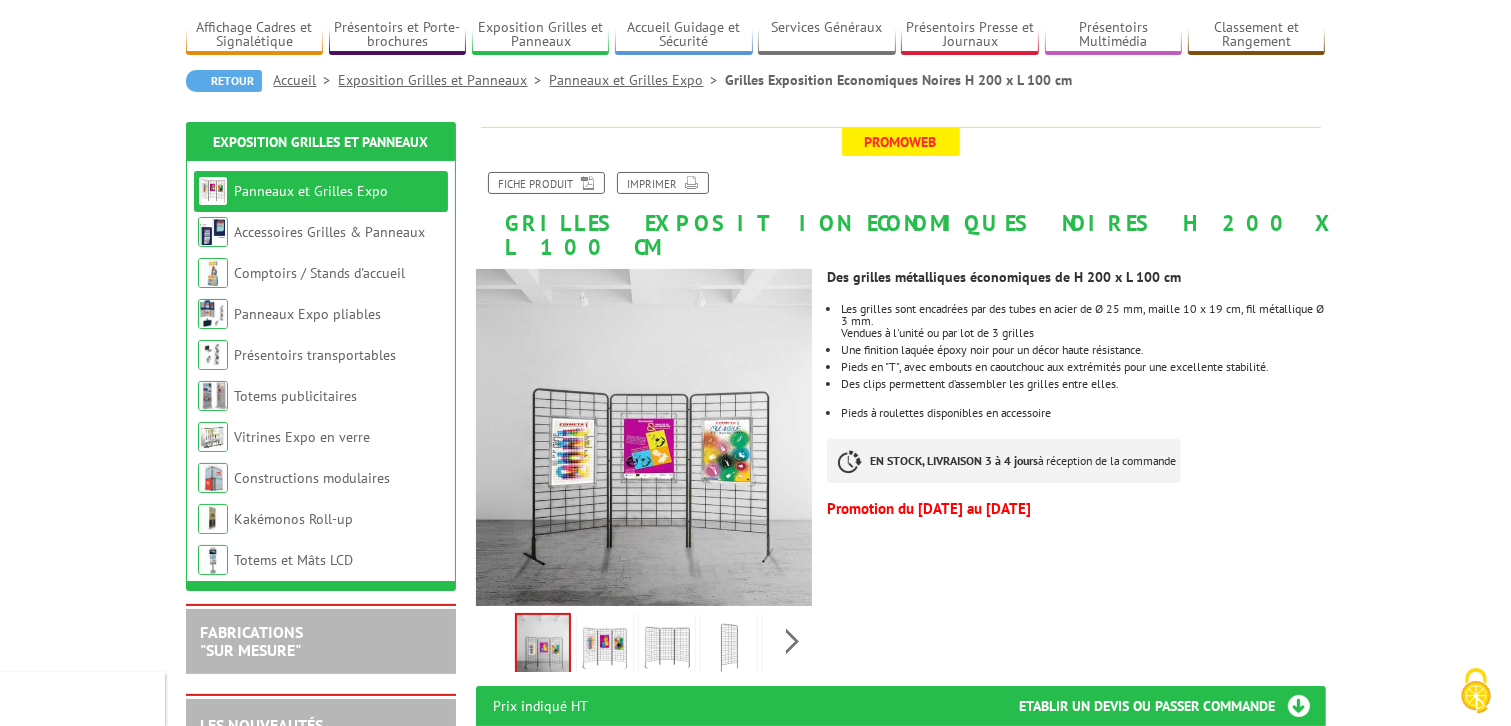 scroll, scrollTop: 217, scrollLeft: 0, axis: vertical 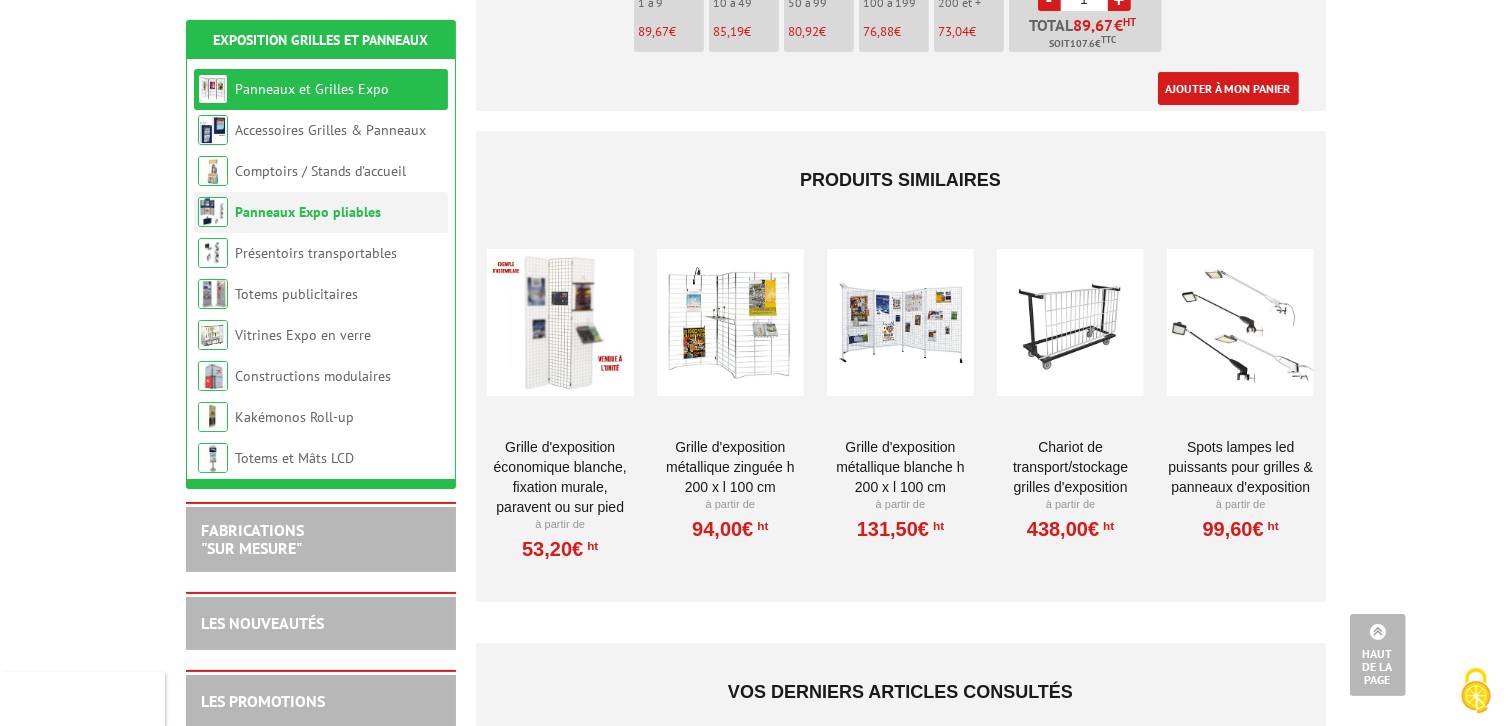 click on "Panneaux Expo pliables" at bounding box center [308, 212] 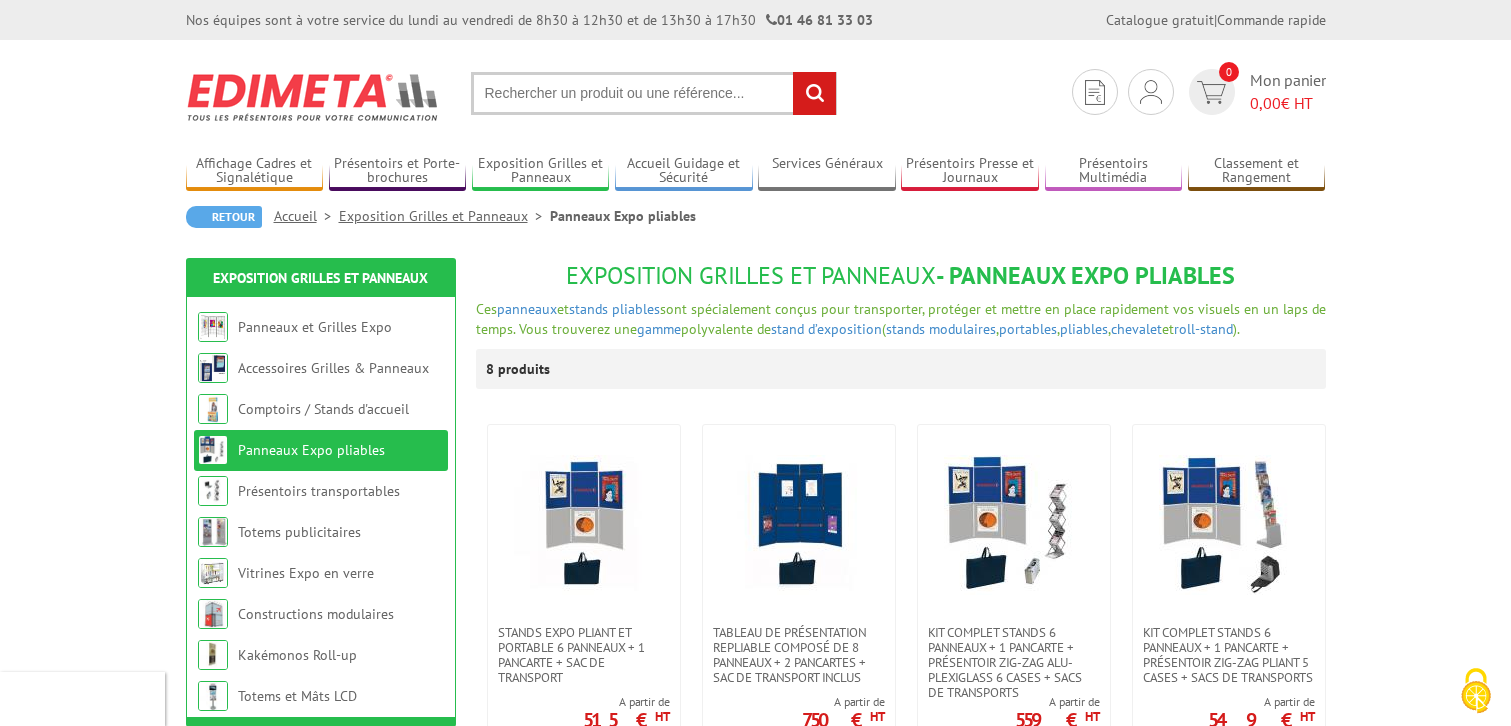 scroll, scrollTop: 0, scrollLeft: 0, axis: both 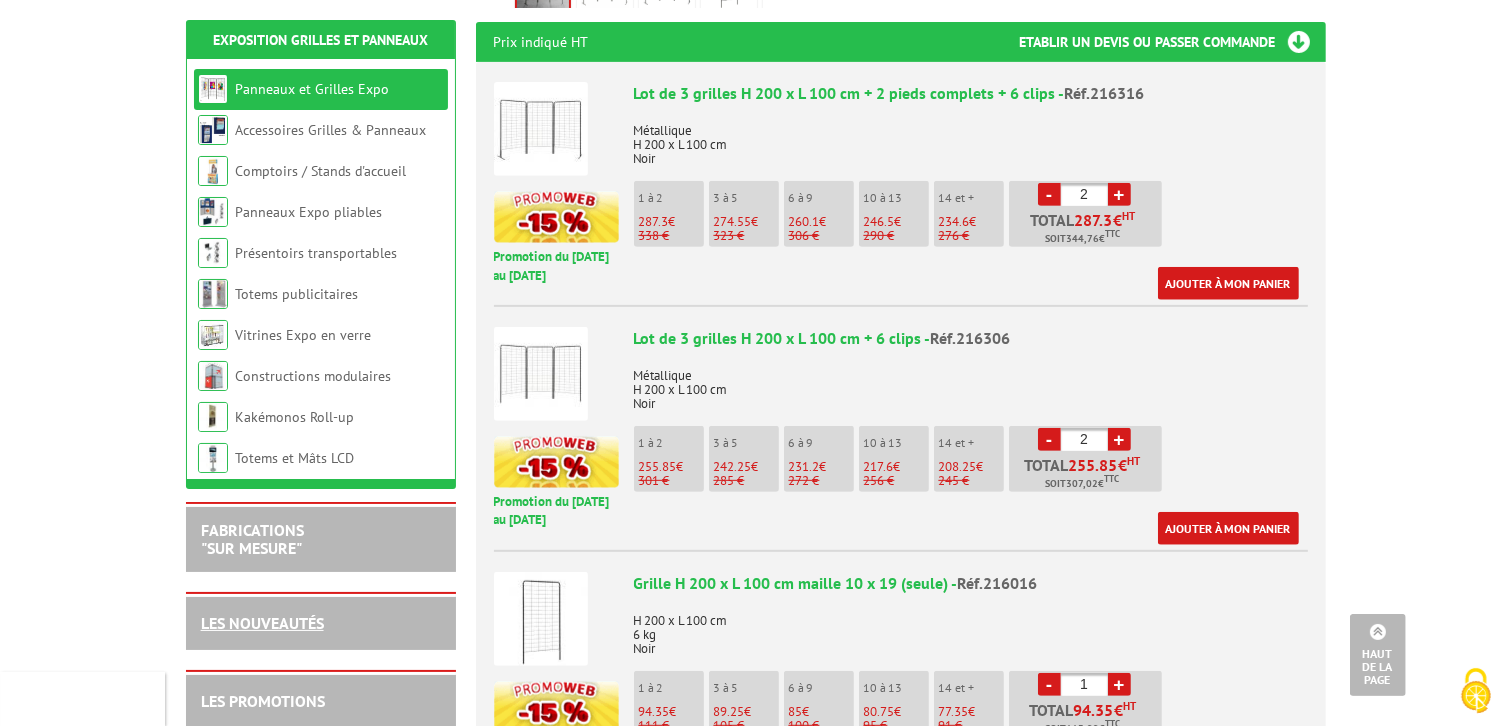 click on "LES NOUVEAUTÉS" at bounding box center [262, 623] 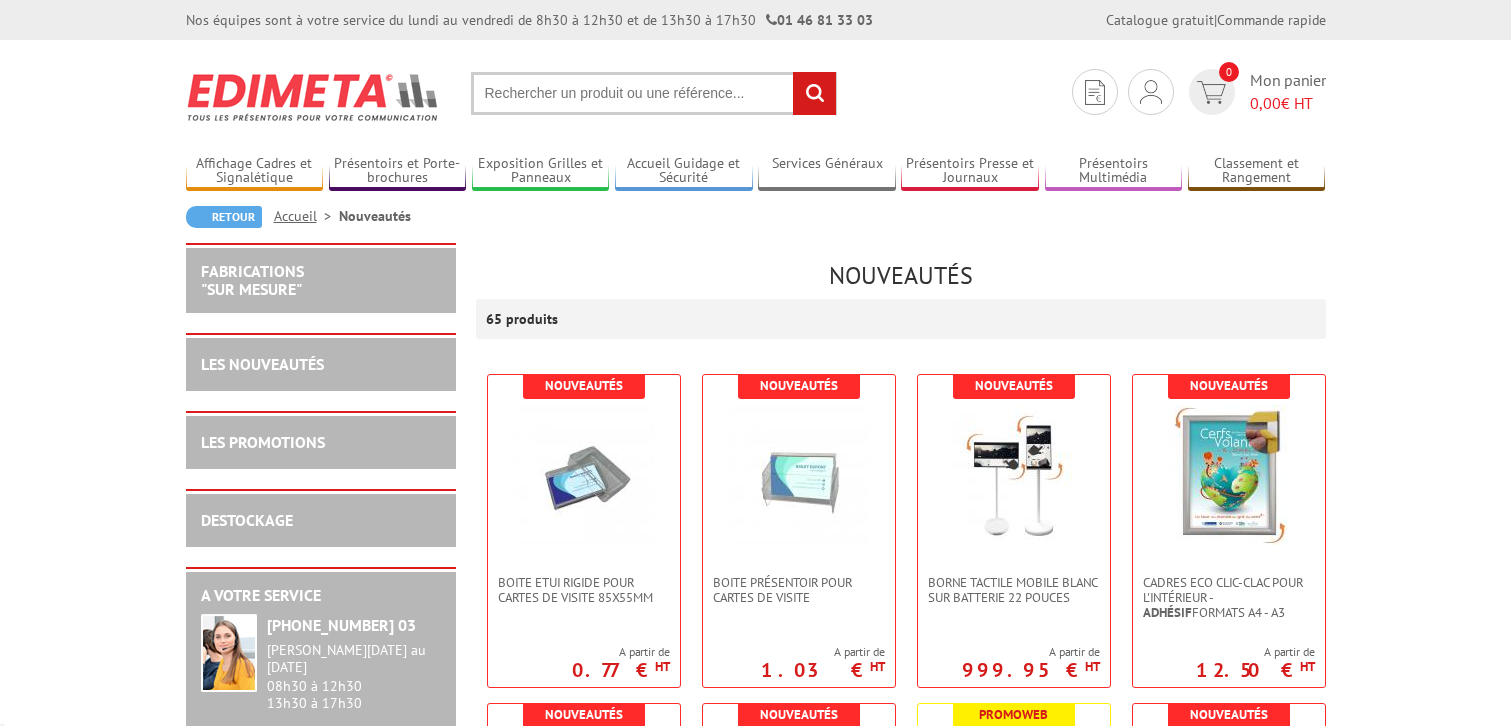 scroll, scrollTop: 0, scrollLeft: 0, axis: both 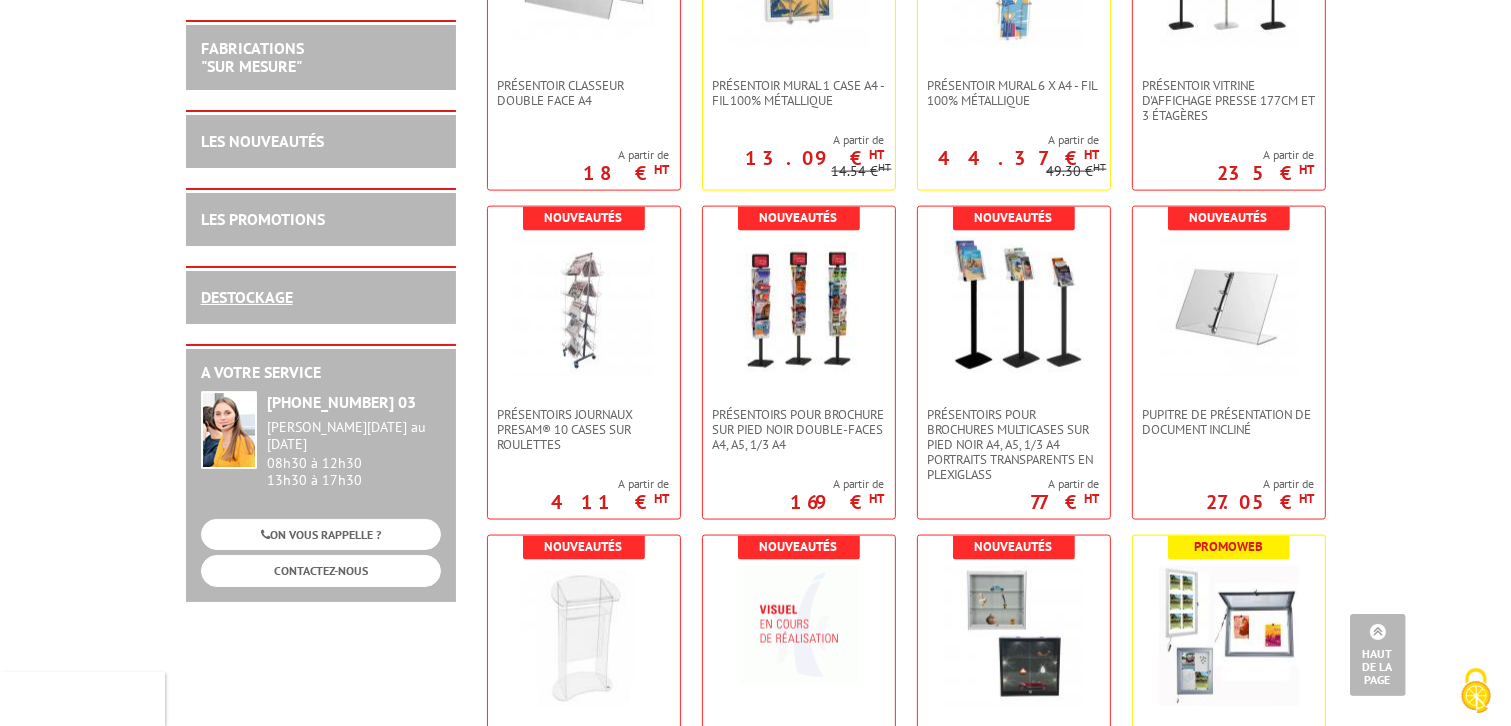 click on "DESTOCKAGE" at bounding box center [247, 297] 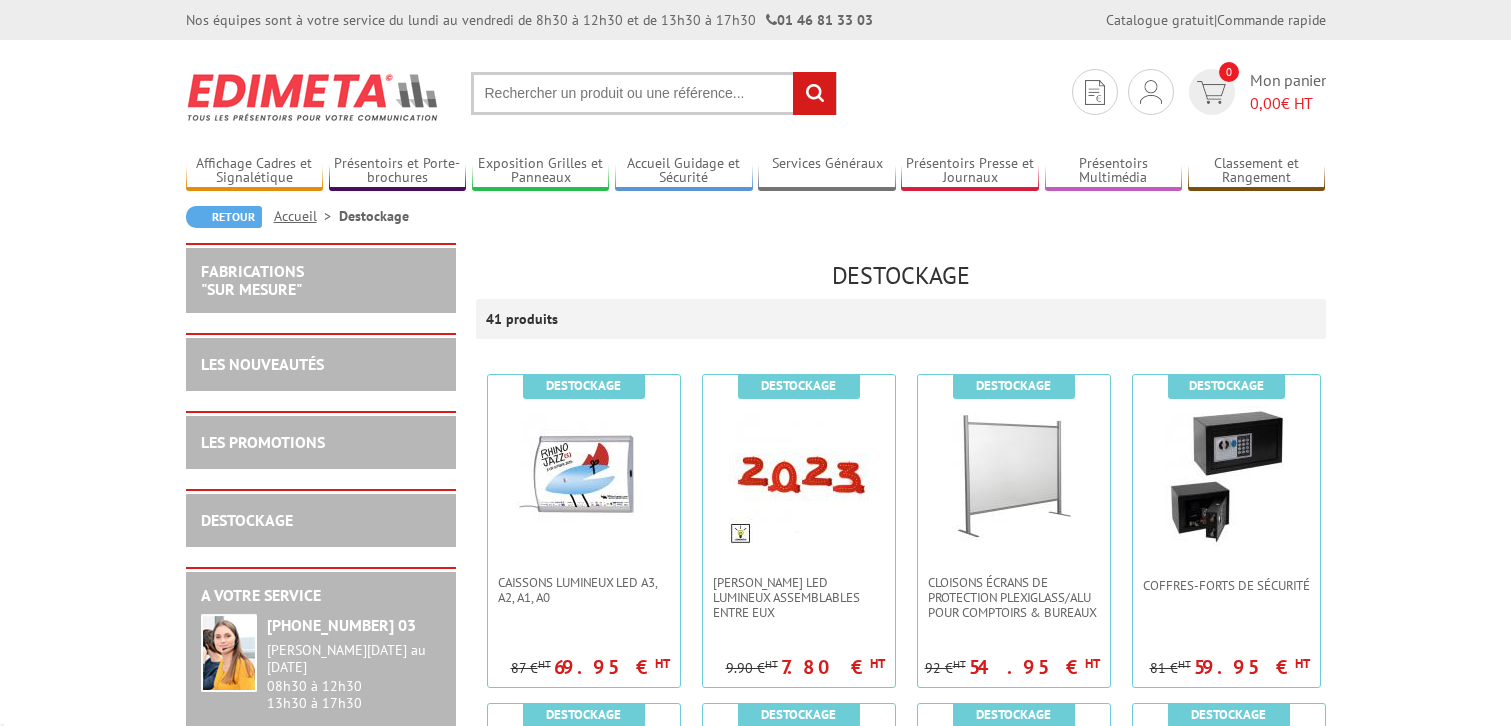scroll, scrollTop: 0, scrollLeft: 0, axis: both 